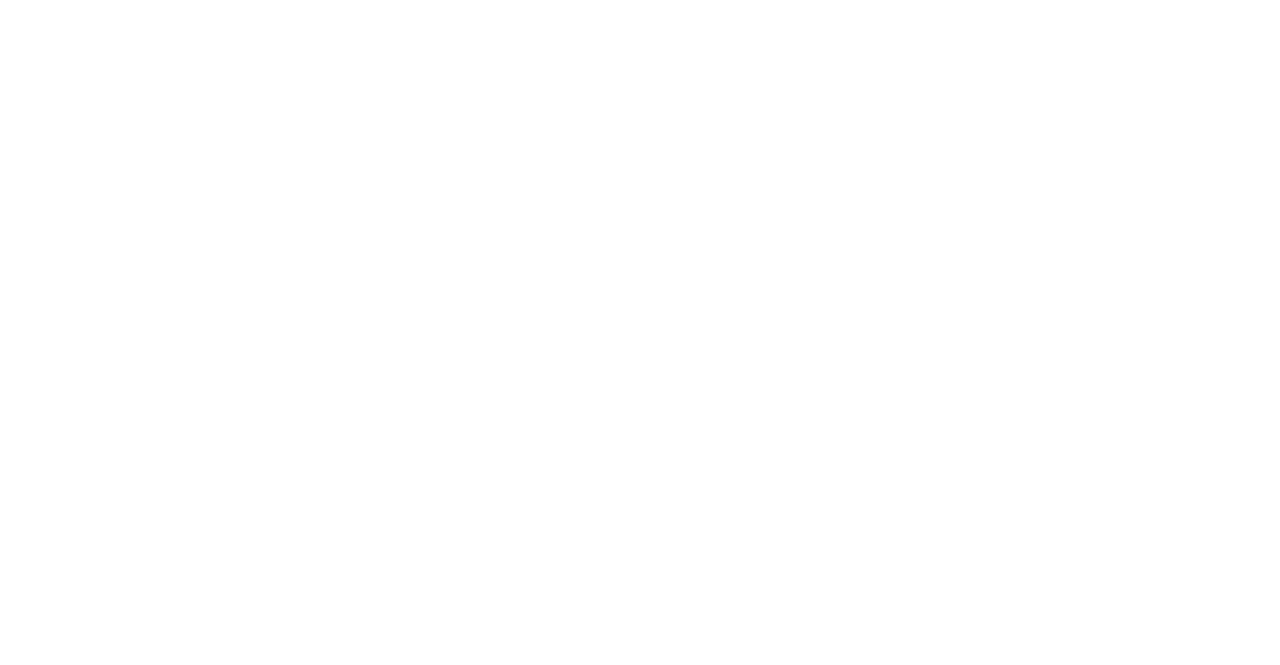scroll, scrollTop: 0, scrollLeft: 0, axis: both 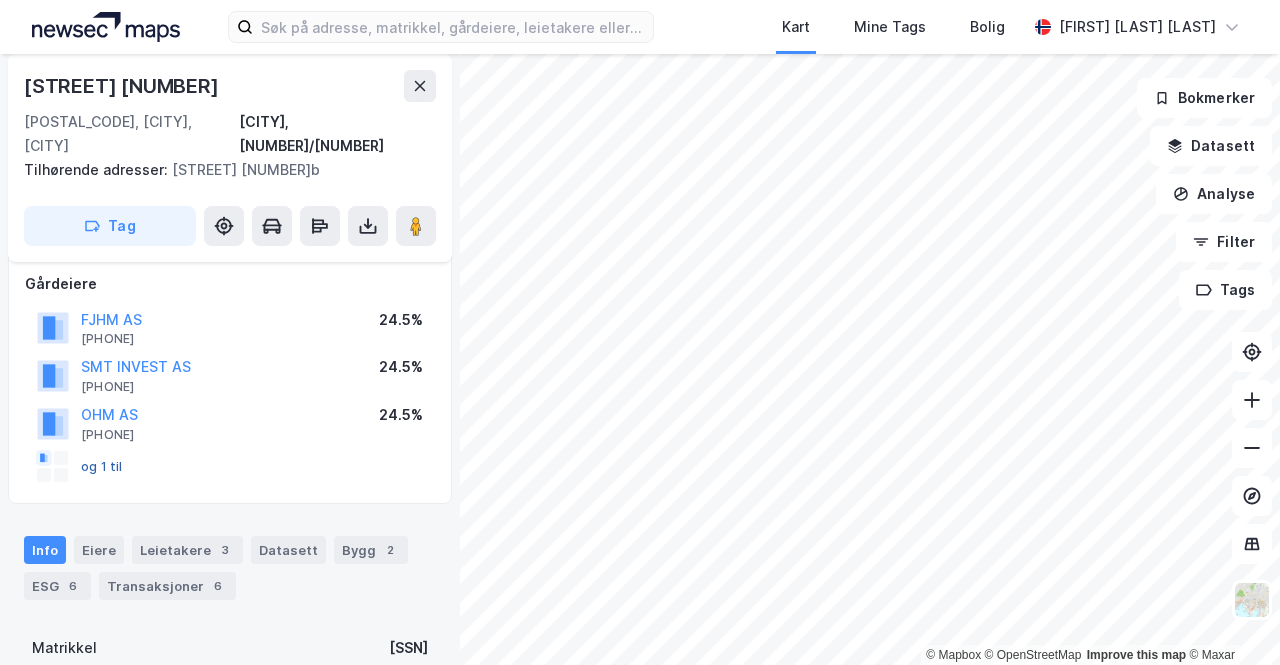 click on "og 1 til" at bounding box center (0, 0) 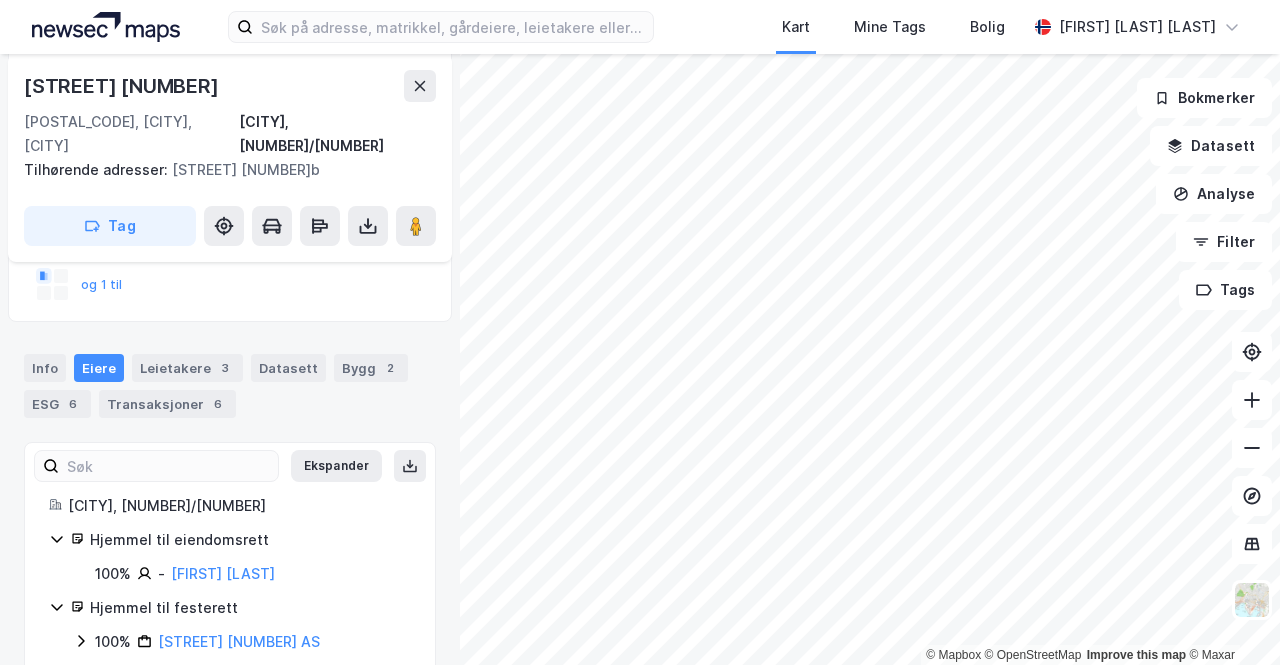scroll, scrollTop: 395, scrollLeft: 0, axis: vertical 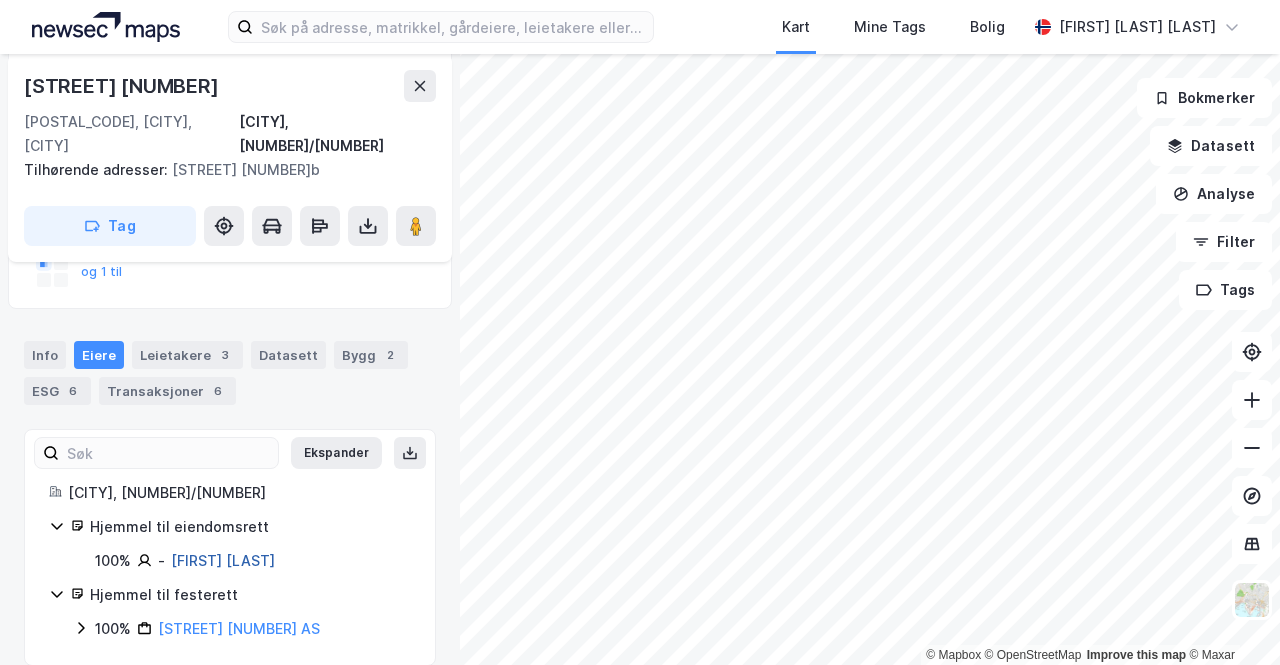 click on "[FIRST] [LAST]" at bounding box center [223, 560] 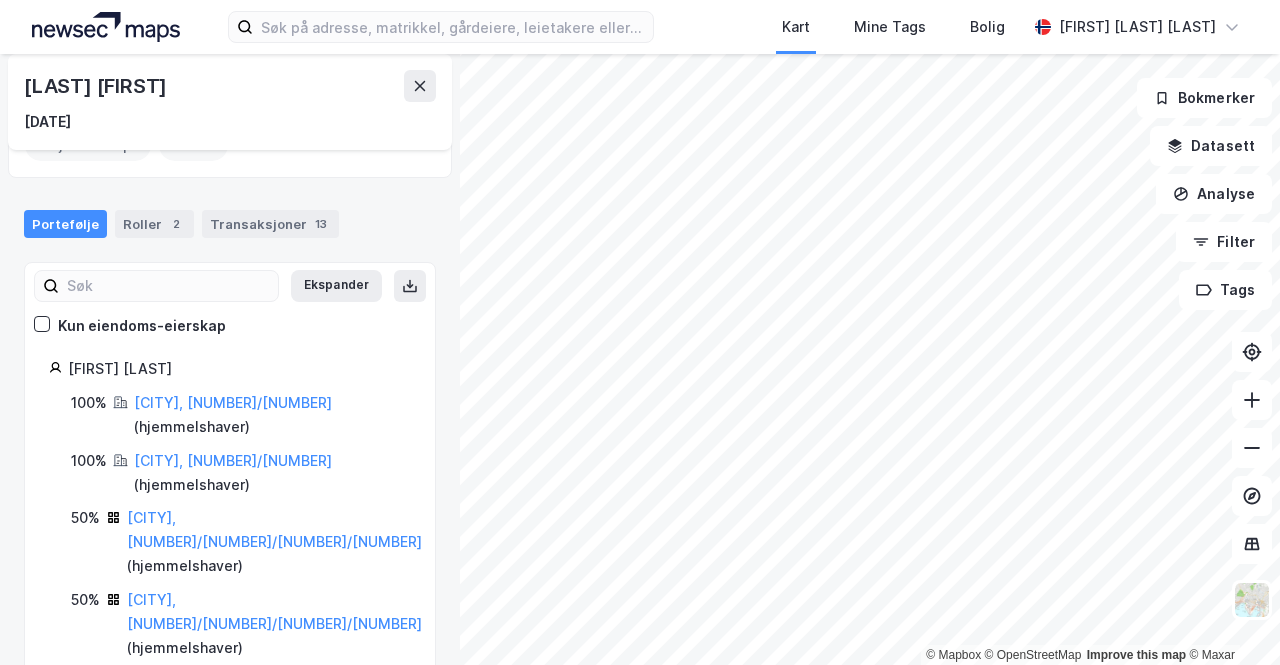 scroll, scrollTop: 0, scrollLeft: 0, axis: both 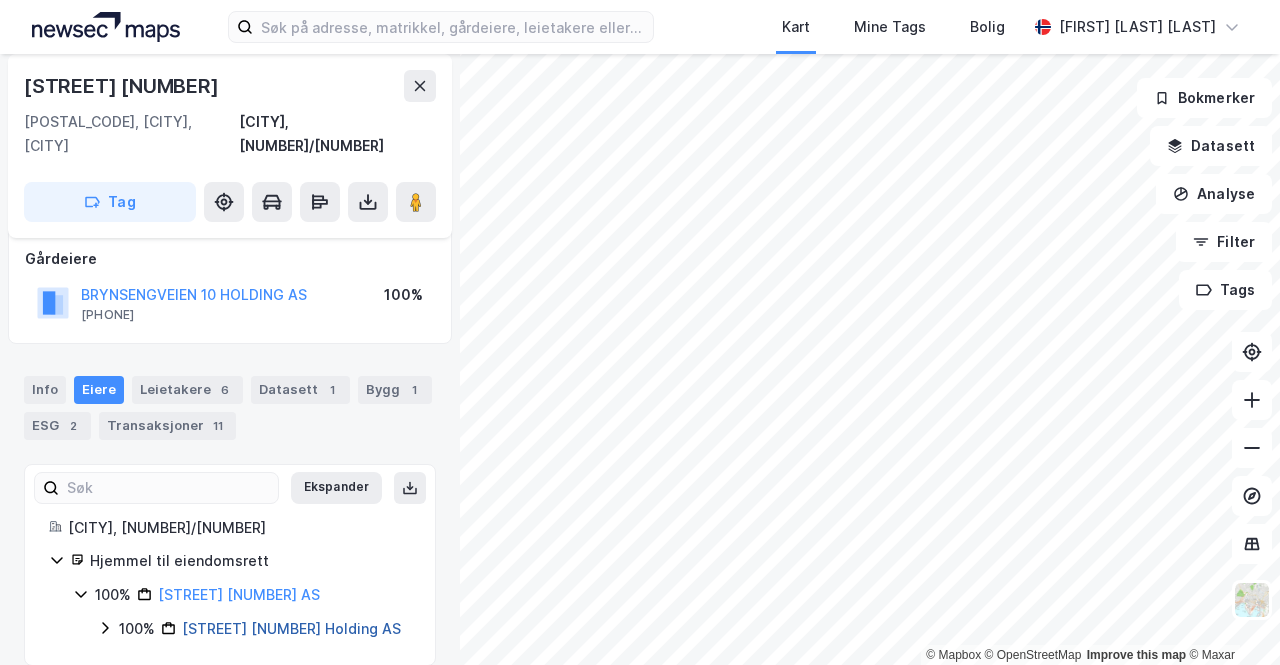 click on "[STREET] [NUMBER] Holding AS" at bounding box center (291, 628) 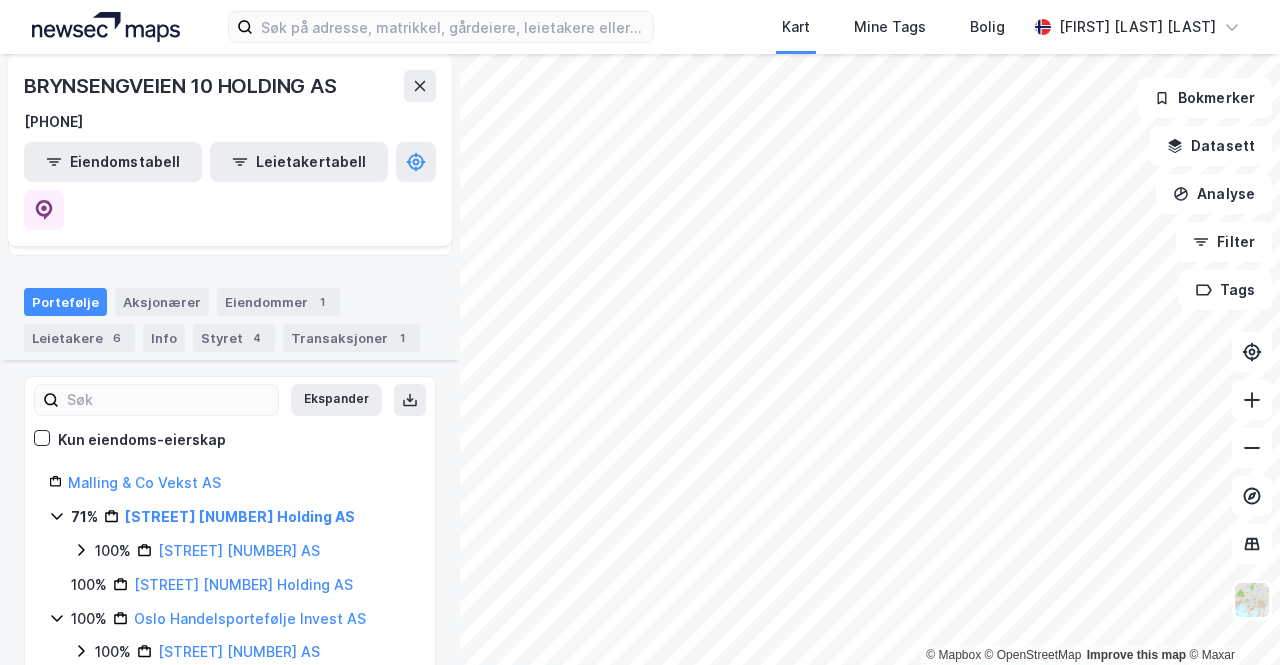 scroll, scrollTop: 200, scrollLeft: 0, axis: vertical 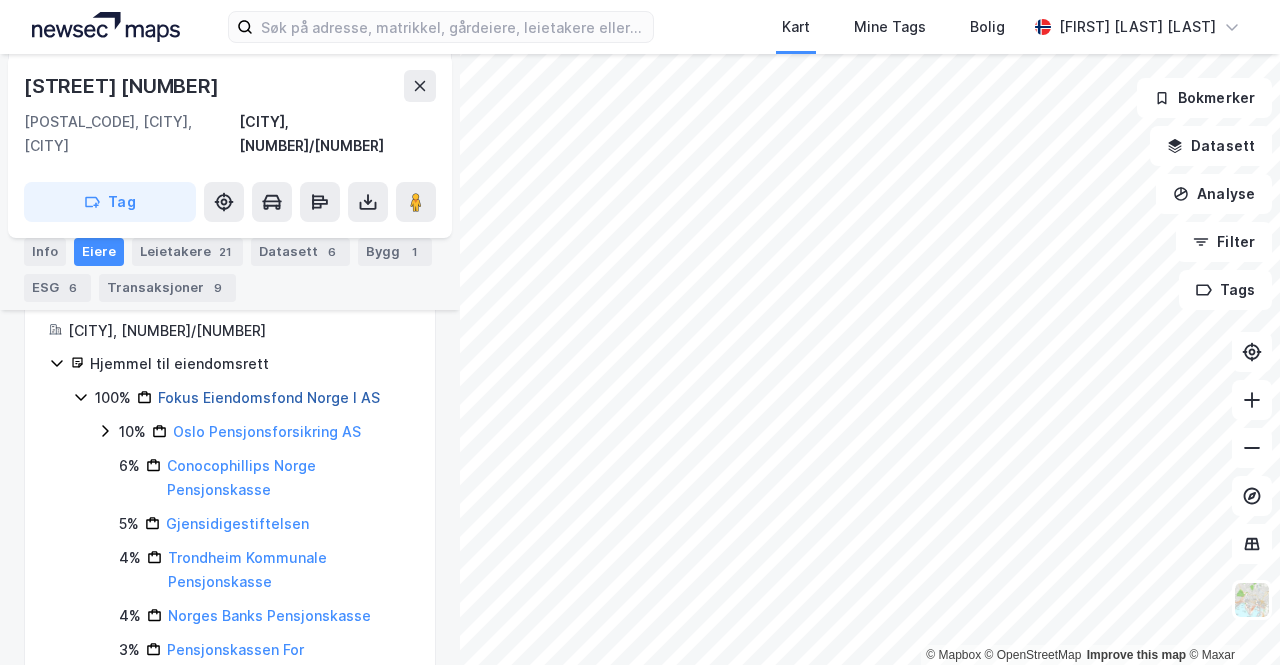 click on "Fokus Eiendomsfond Norge I AS" at bounding box center (269, 397) 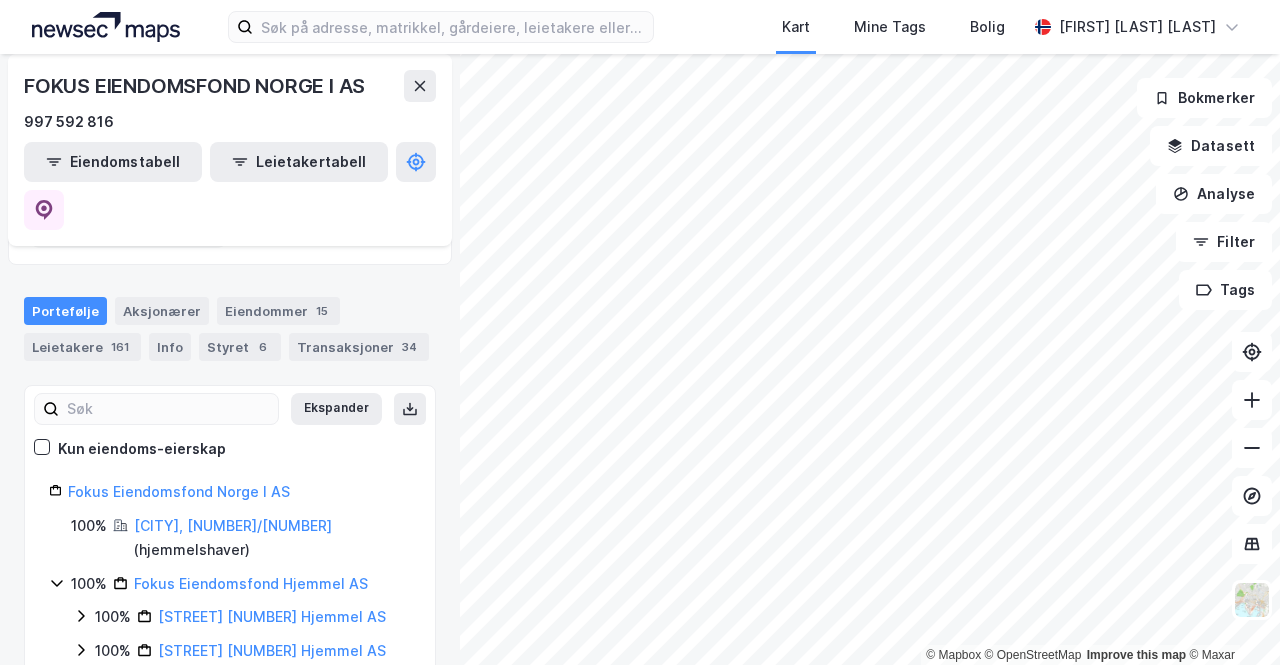 scroll, scrollTop: 244, scrollLeft: 0, axis: vertical 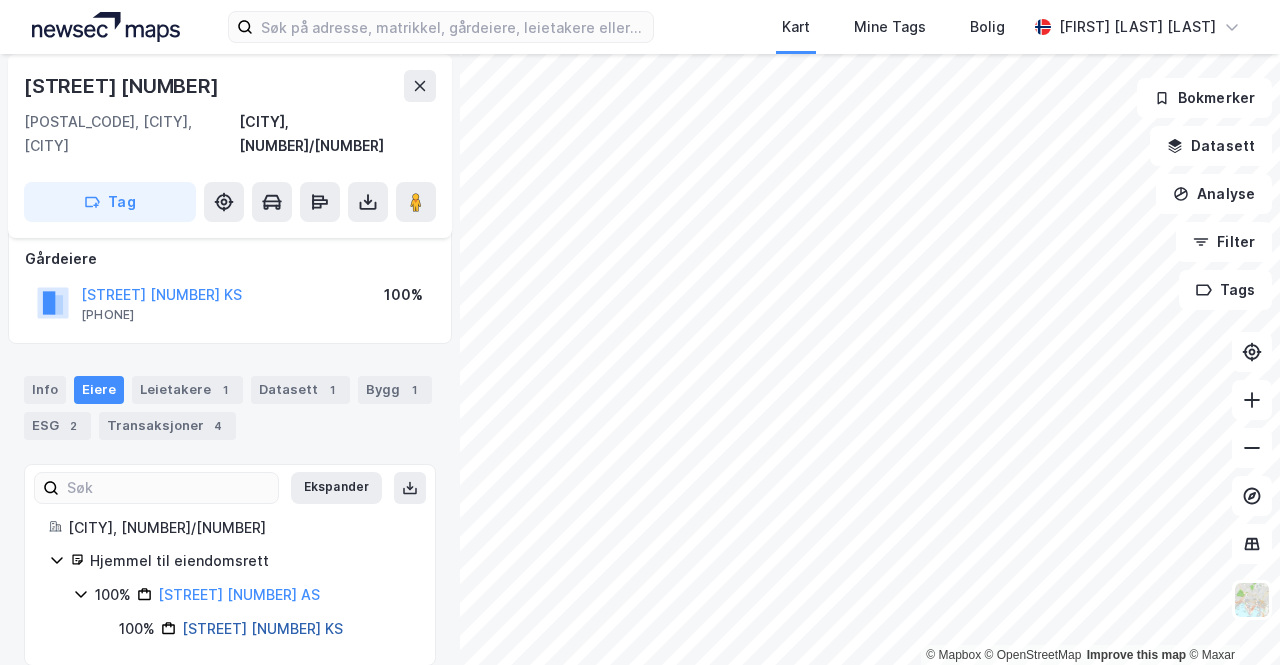 click on "[STREET] [NUMBER] KS" at bounding box center [262, 628] 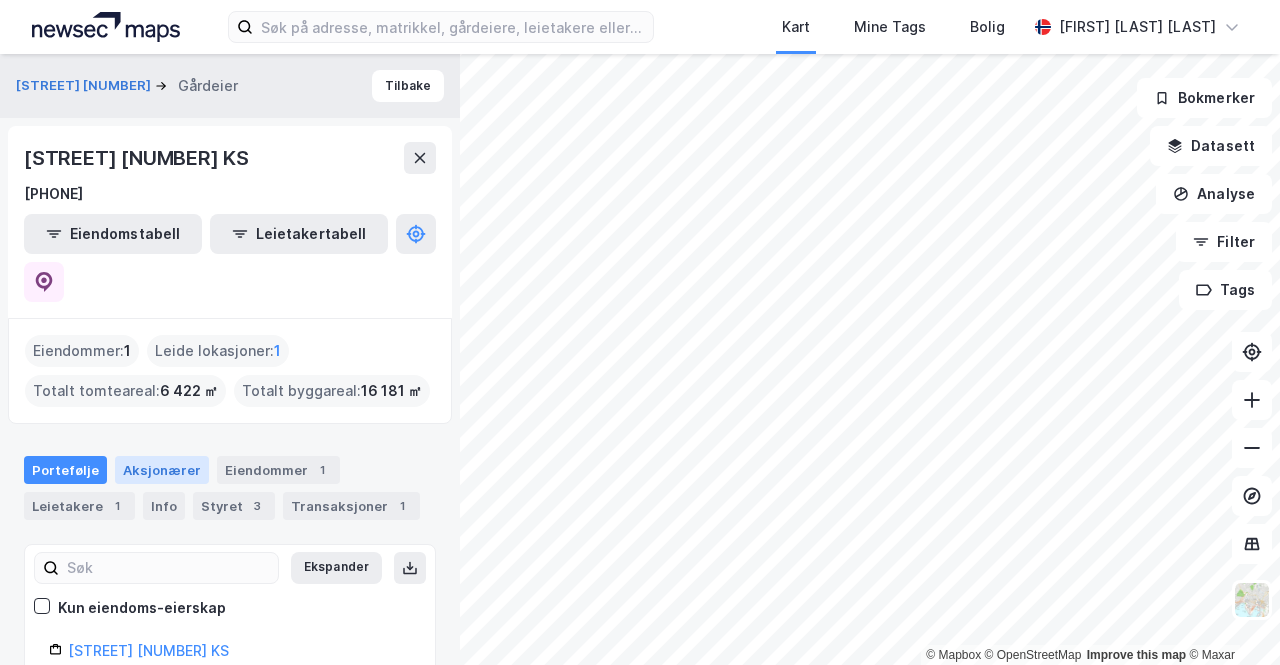 scroll, scrollTop: 65, scrollLeft: 0, axis: vertical 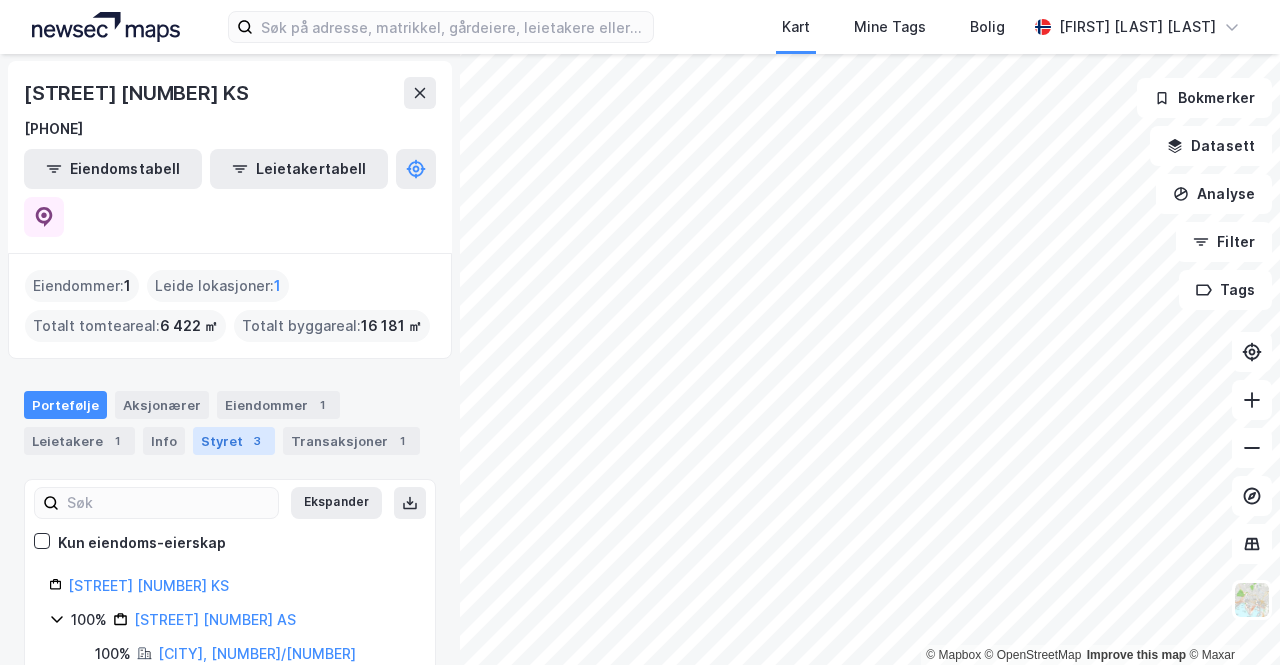 click on "Styret 3" at bounding box center (234, 441) 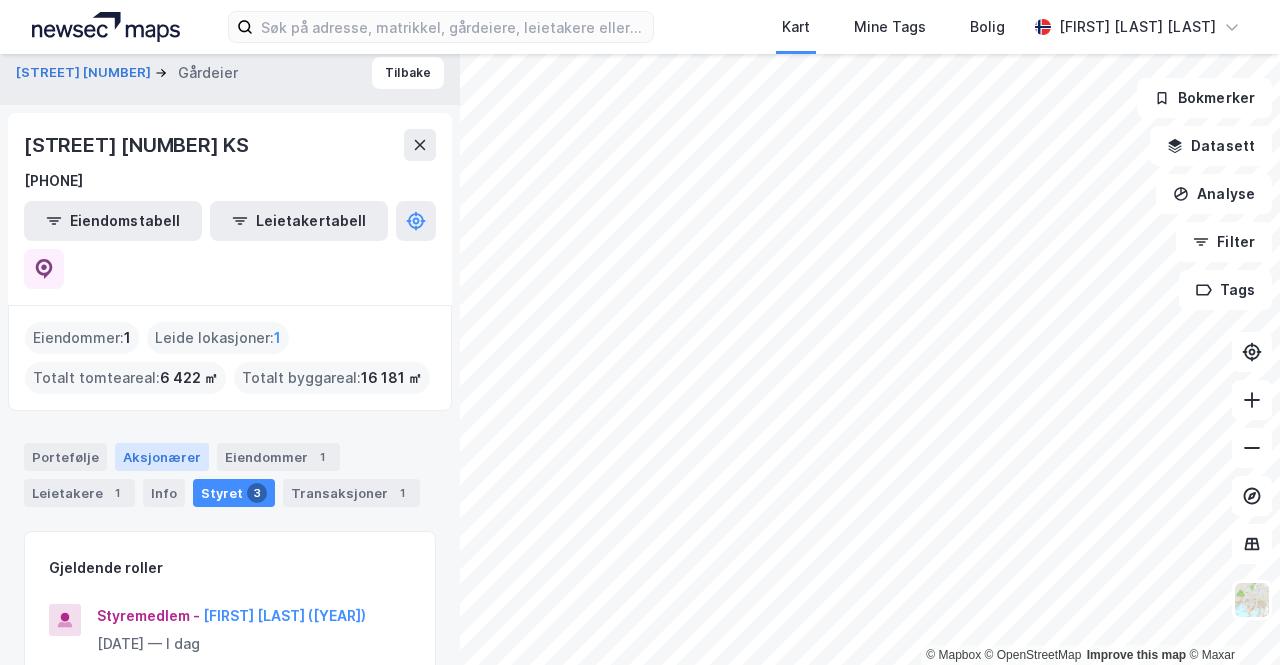 scroll, scrollTop: 0, scrollLeft: 0, axis: both 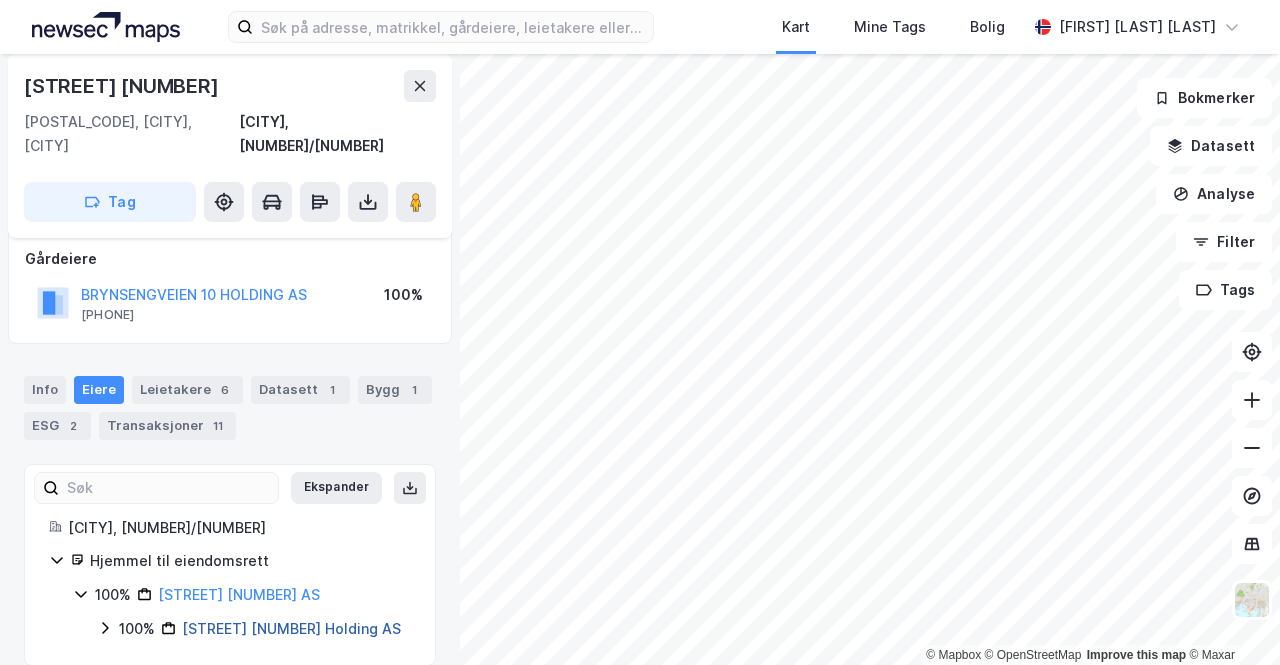 click on "[STREET] [NUMBER] Holding AS" at bounding box center (291, 628) 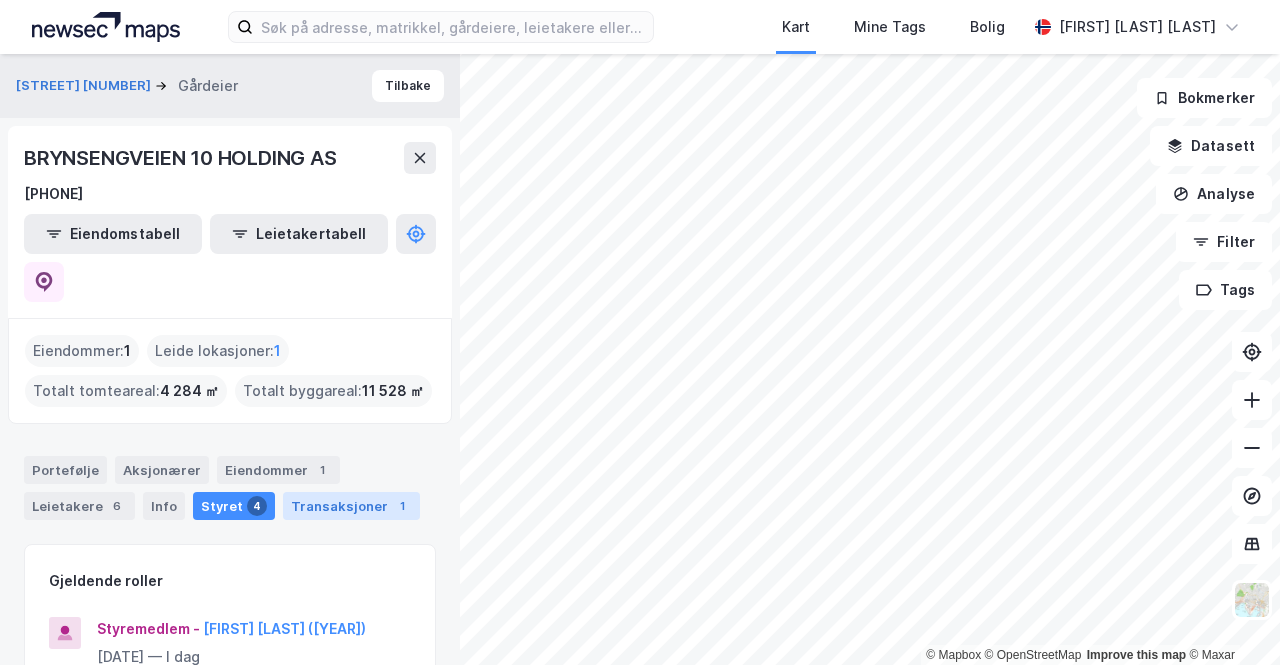 click on "Transaksjoner 1" at bounding box center [351, 506] 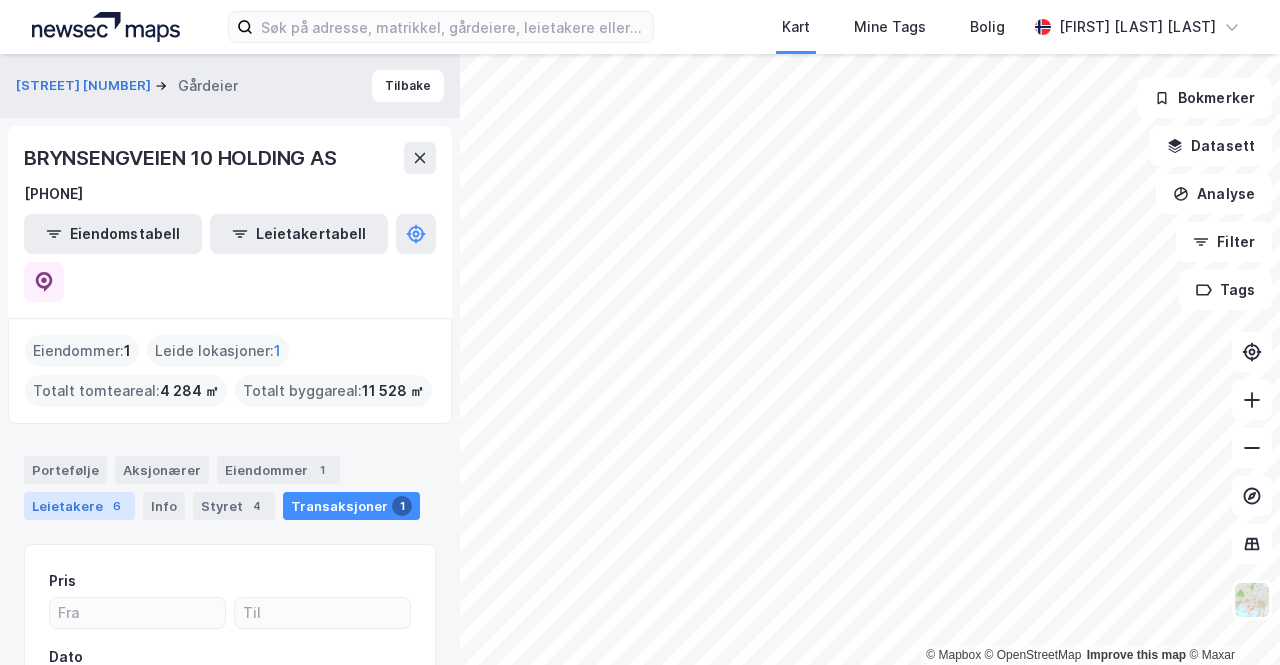 click on "Leietakere 6" at bounding box center [79, 506] 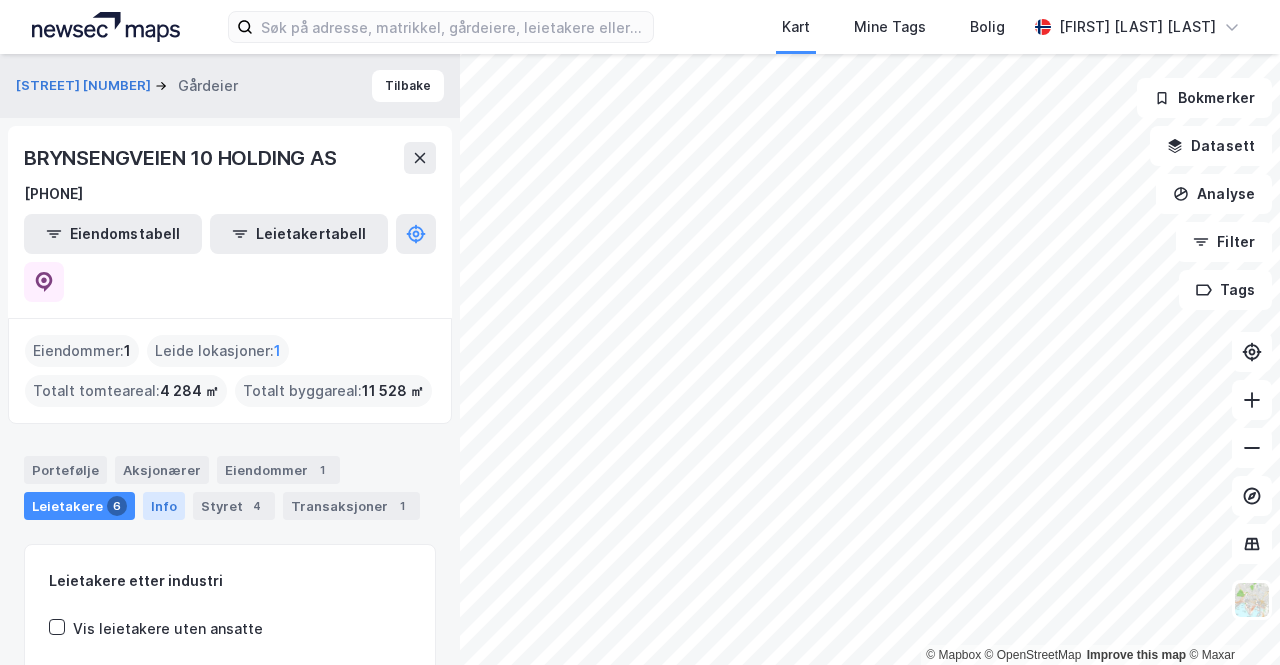 click on "Info" at bounding box center [164, 506] 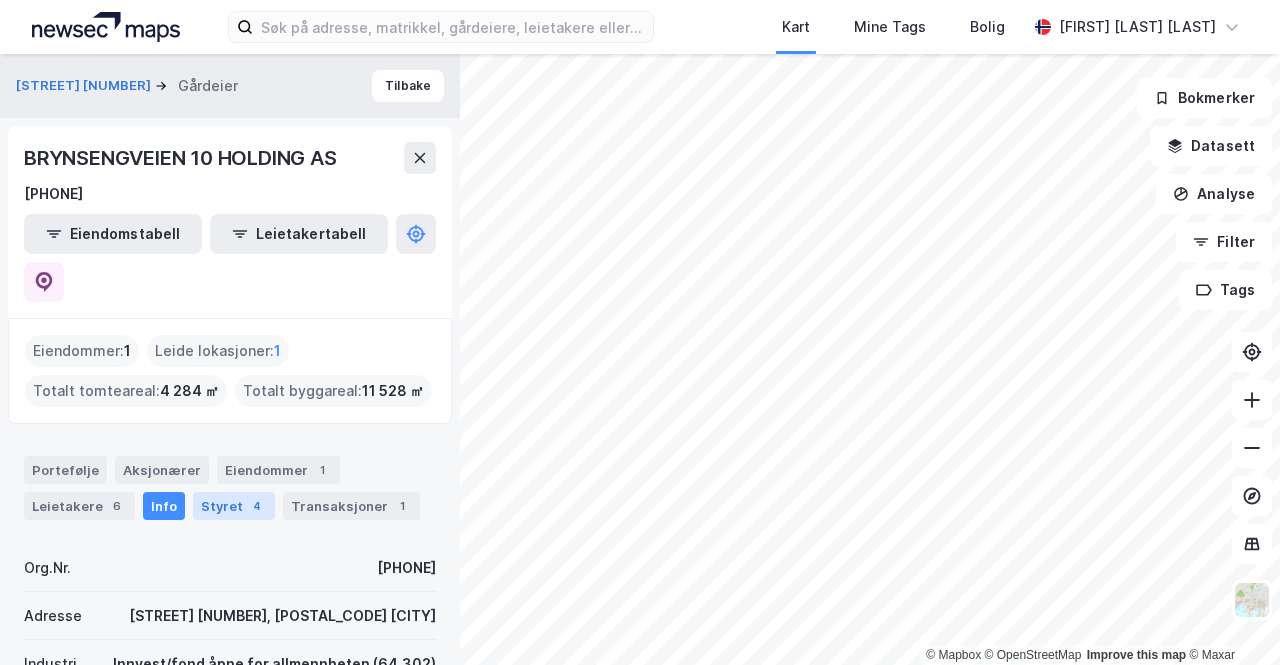 click on "Styret 4" at bounding box center (234, 506) 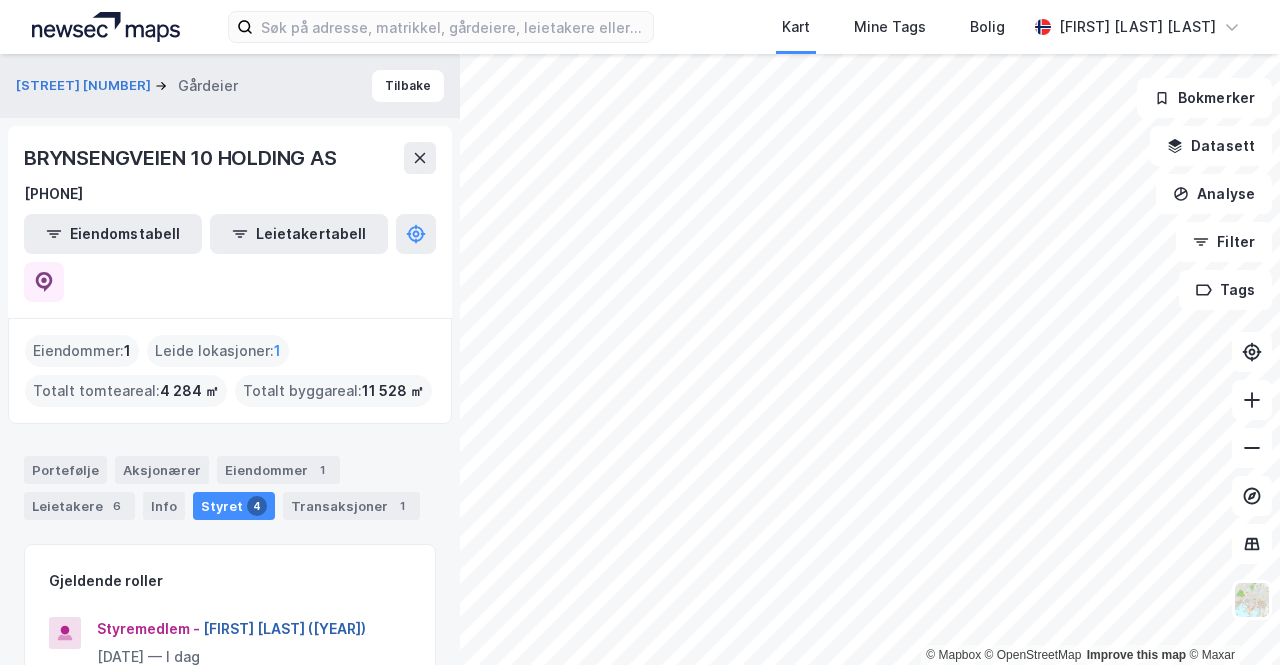 click on "[FIRST] [LAST] ([YEAR])" at bounding box center (0, 0) 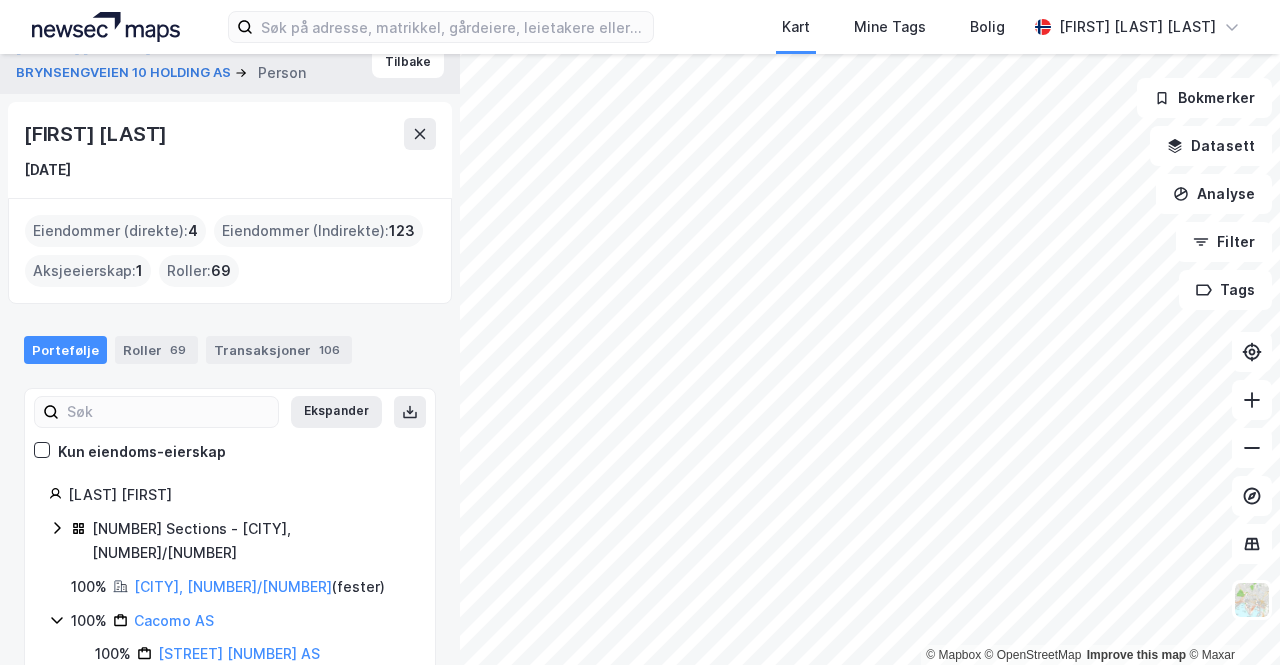 scroll, scrollTop: 0, scrollLeft: 0, axis: both 